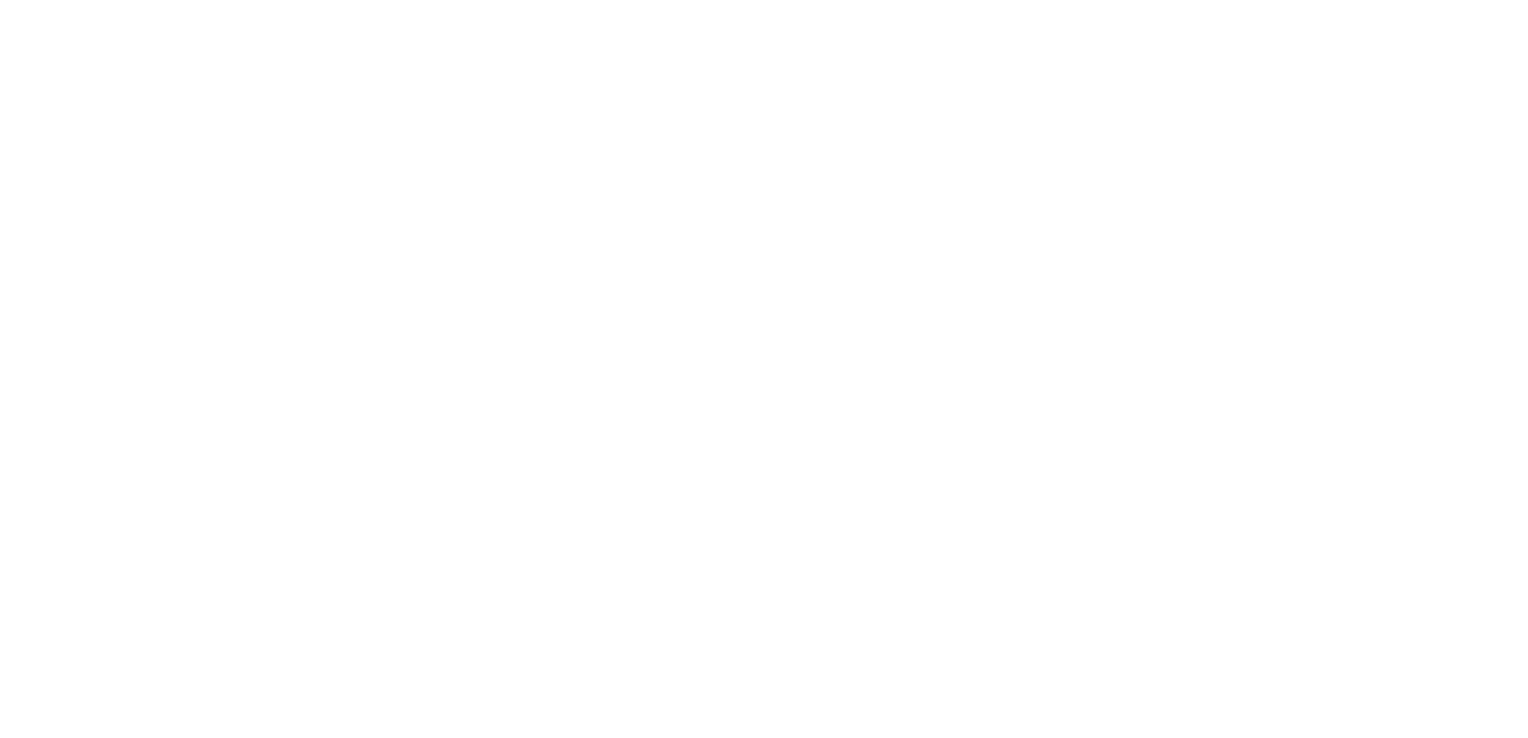 scroll, scrollTop: 0, scrollLeft: 0, axis: both 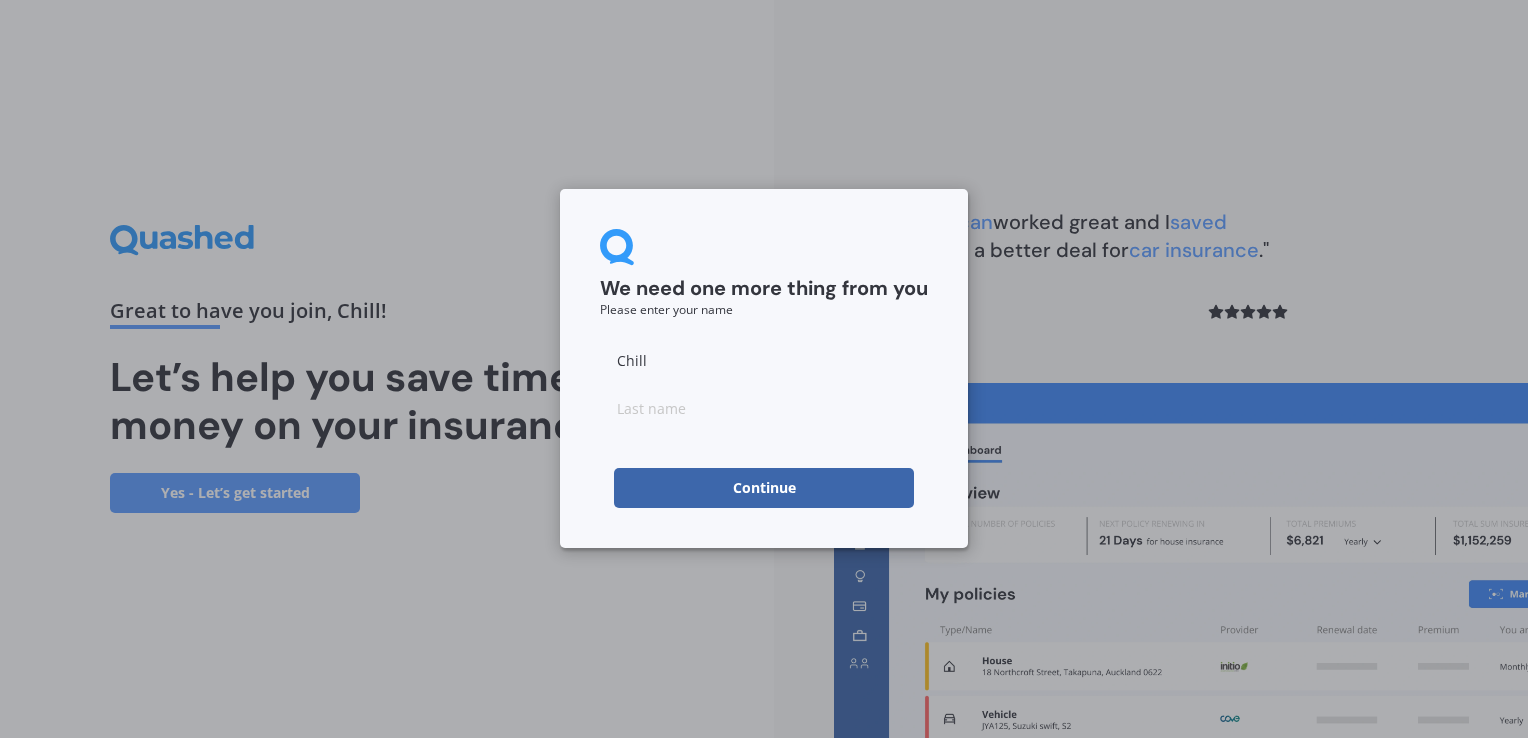 click at bounding box center [764, 408] 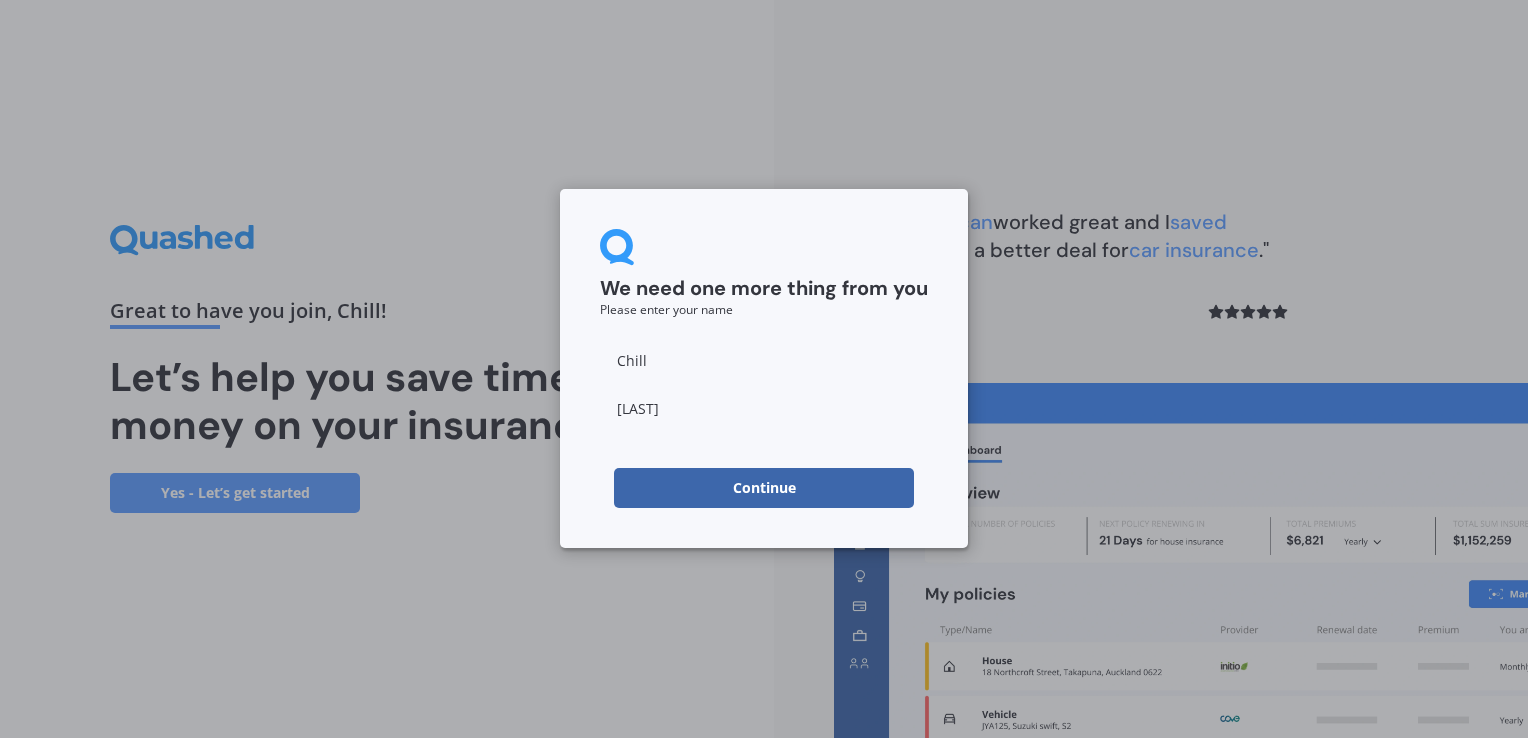 type on "[LAST]" 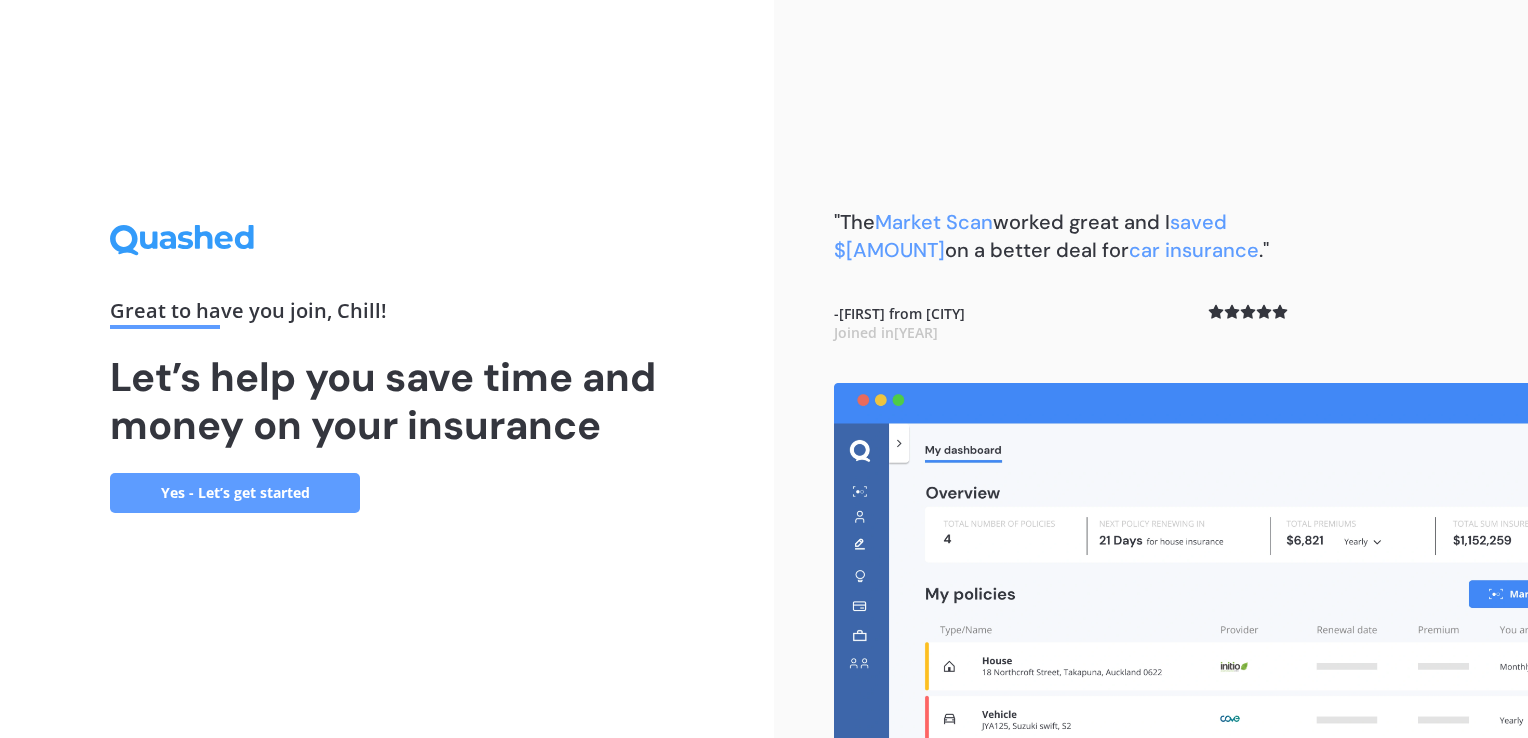 click on "Yes - Let’s get started" at bounding box center [235, 493] 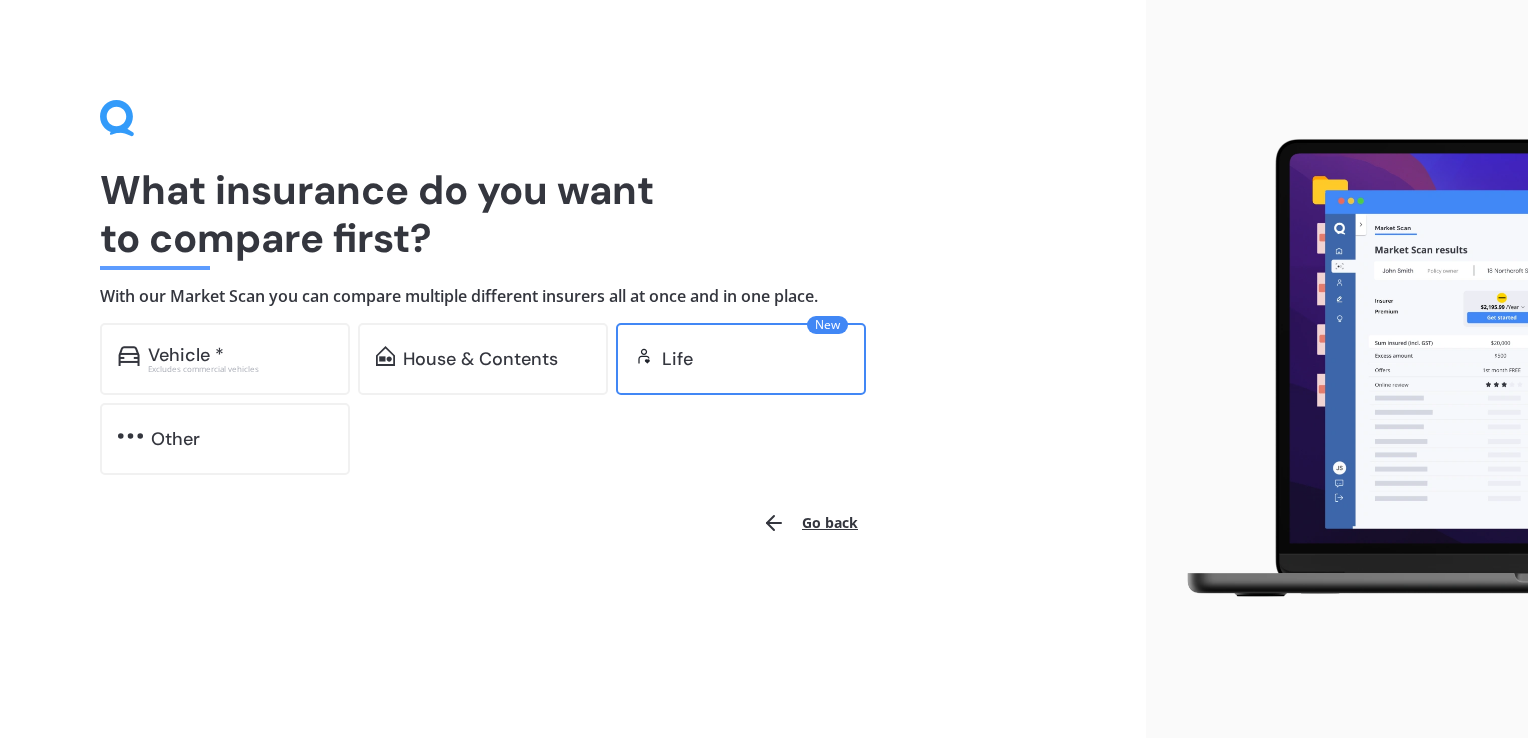 click on "Life" at bounding box center (240, 355) 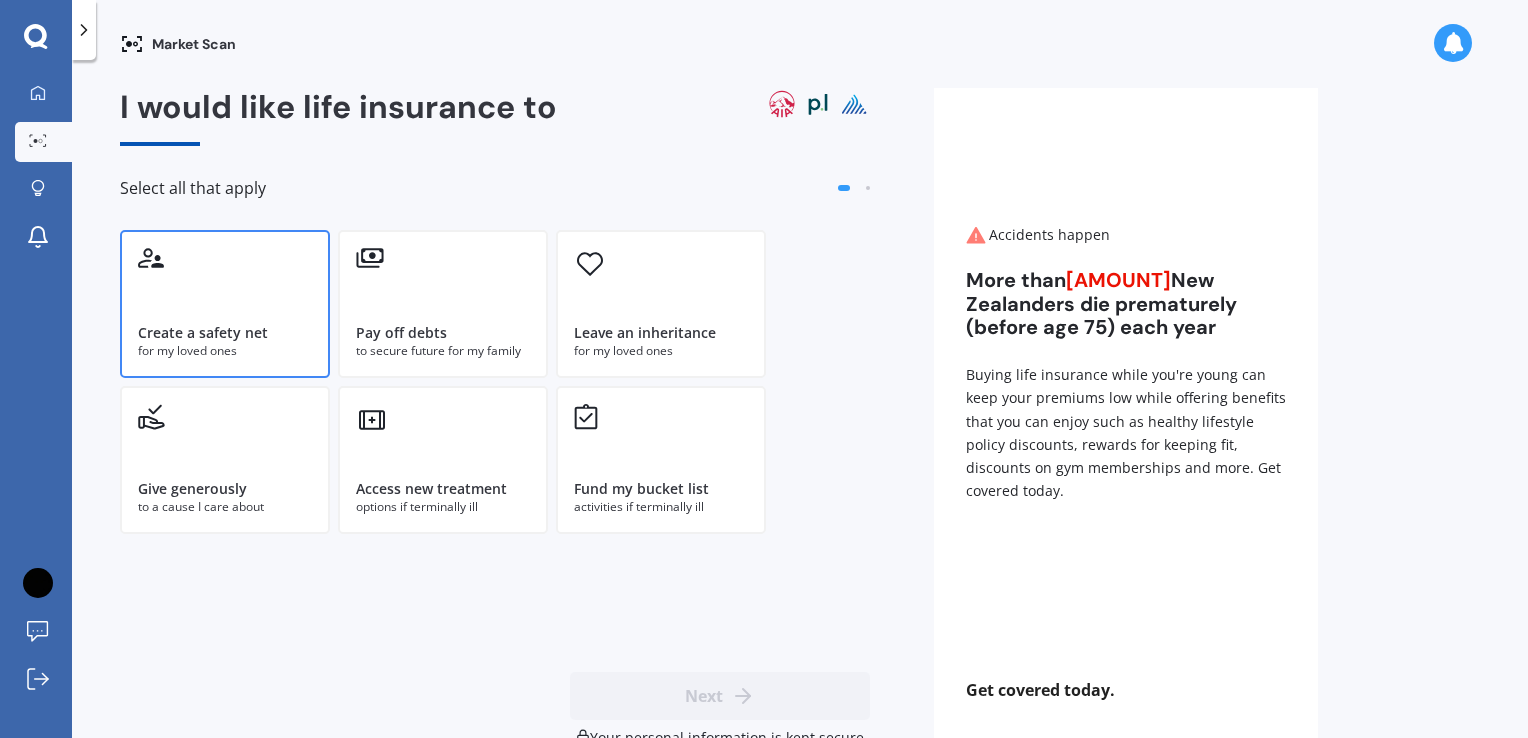 click on "Create a safety net" at bounding box center [203, 333] 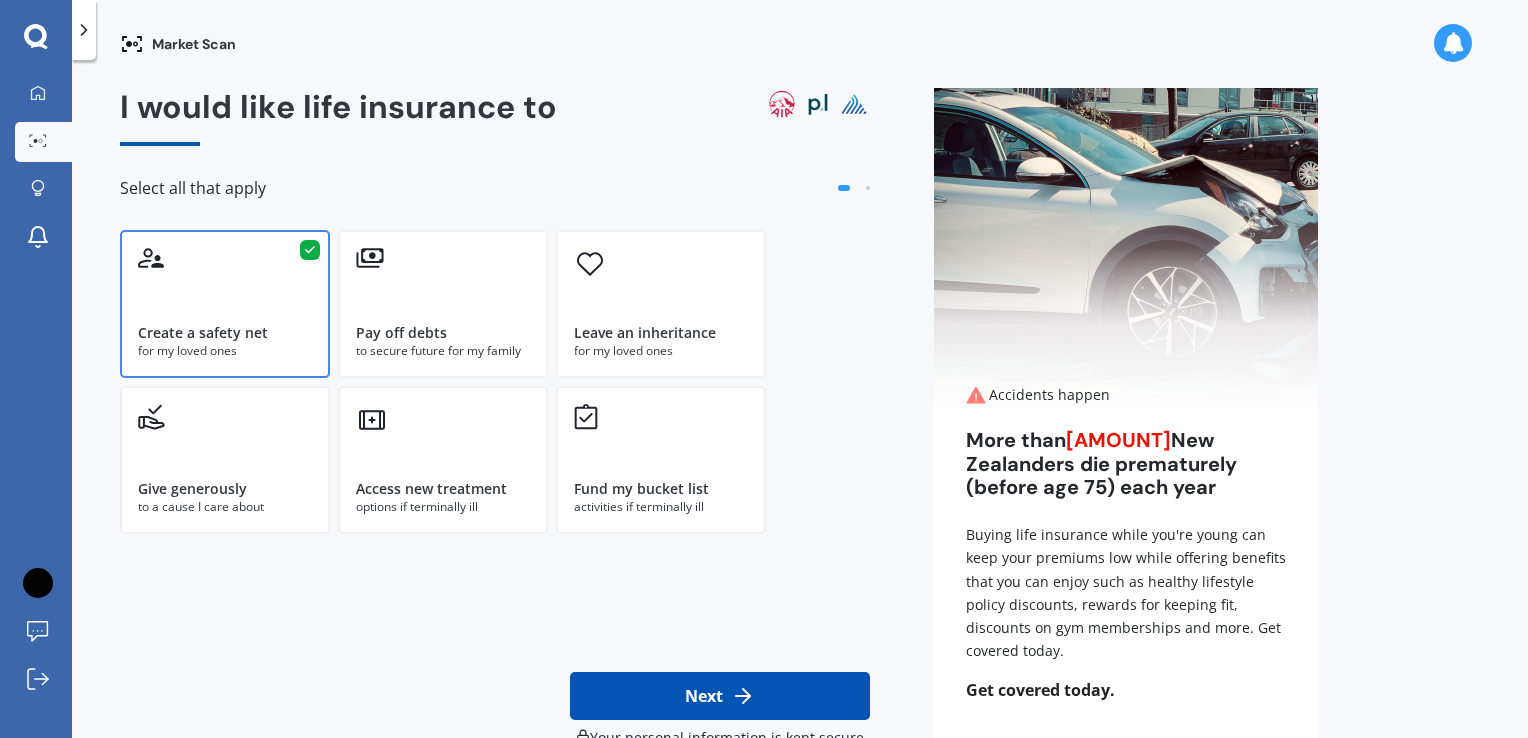 click on "Next" at bounding box center (720, 696) 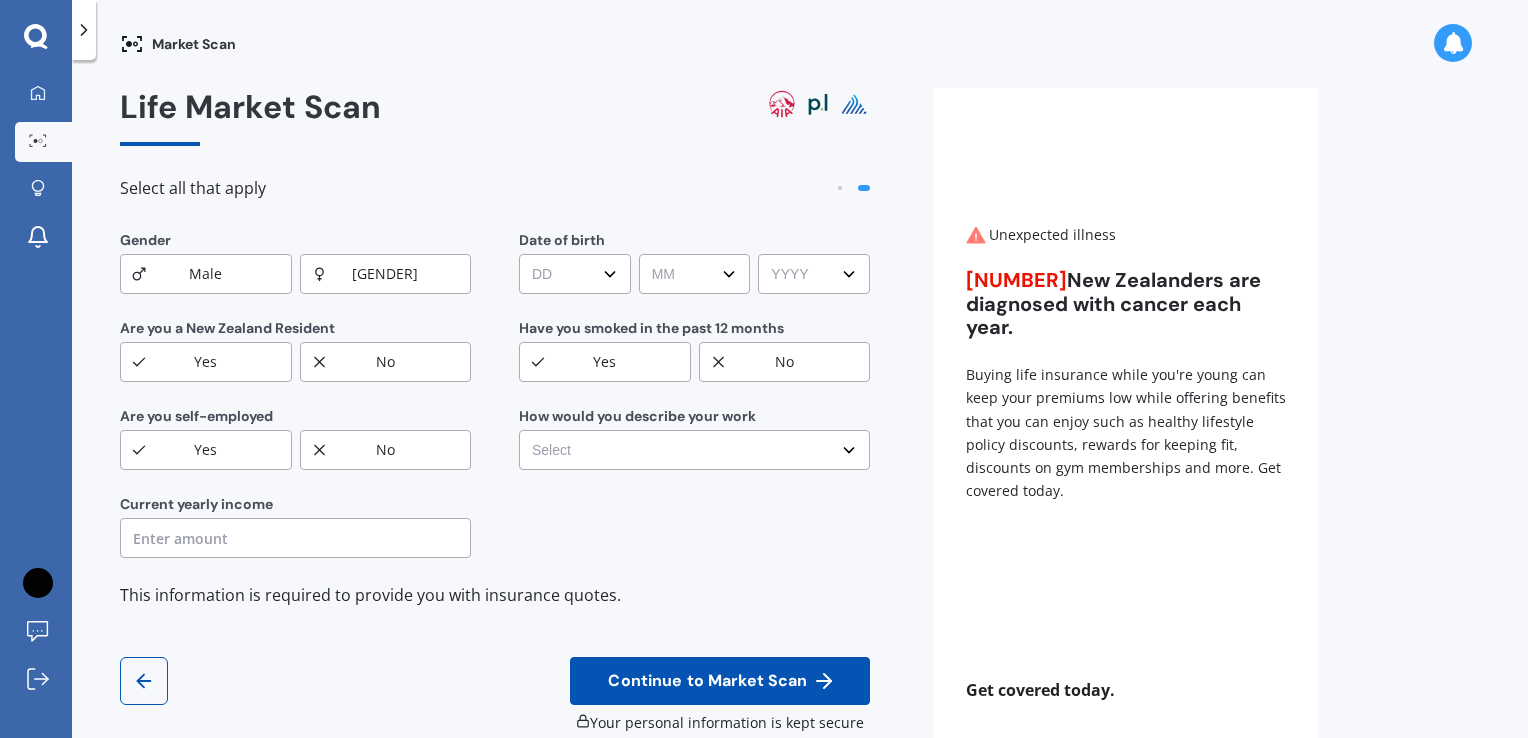 click on "Male" at bounding box center [145, 240] 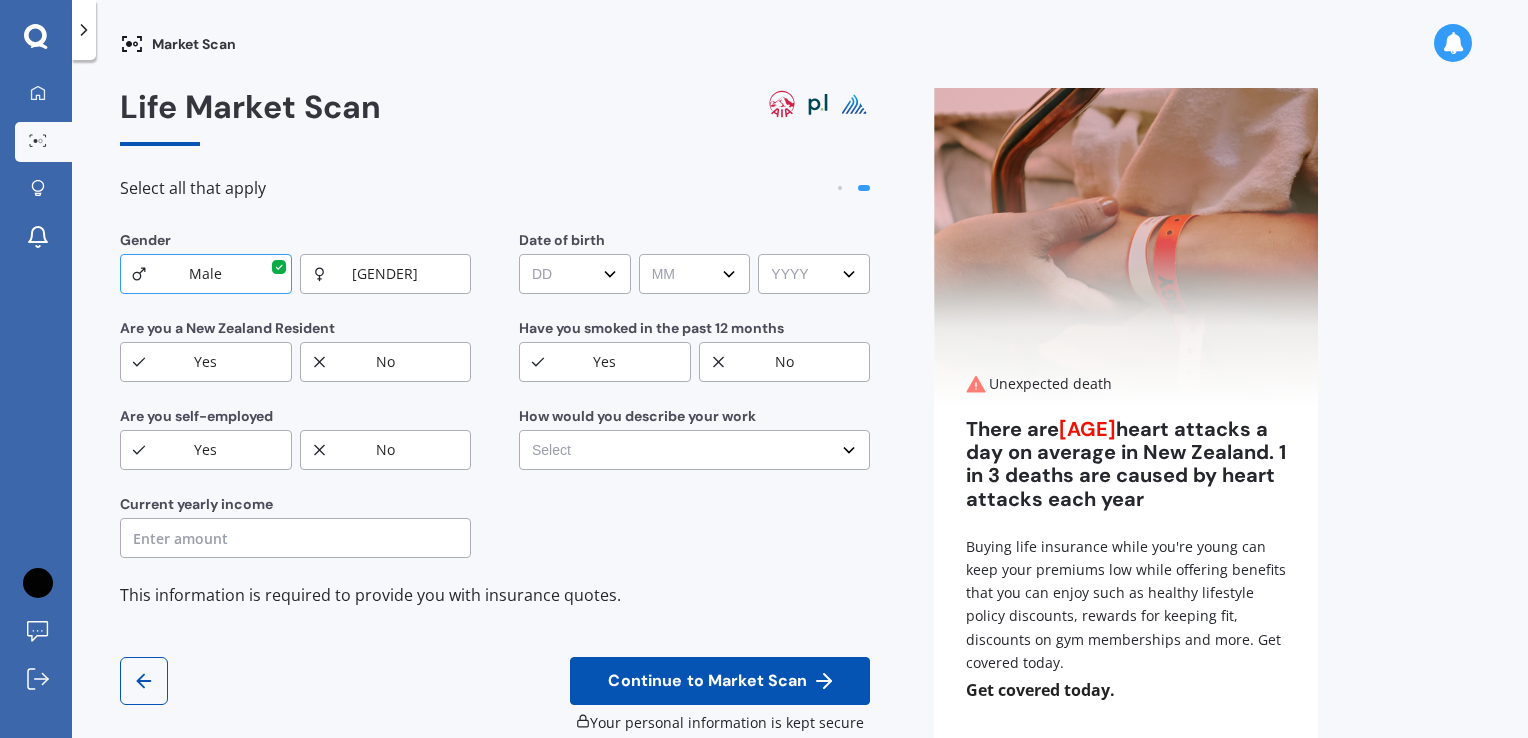 click on "DD DD 01 02 03 04 05 06 07 08 09 10 11 12 13 14 15 16 17 18 19 20 21 22 23 24 25 26 27 28 29 30 31" at bounding box center (575, 274) 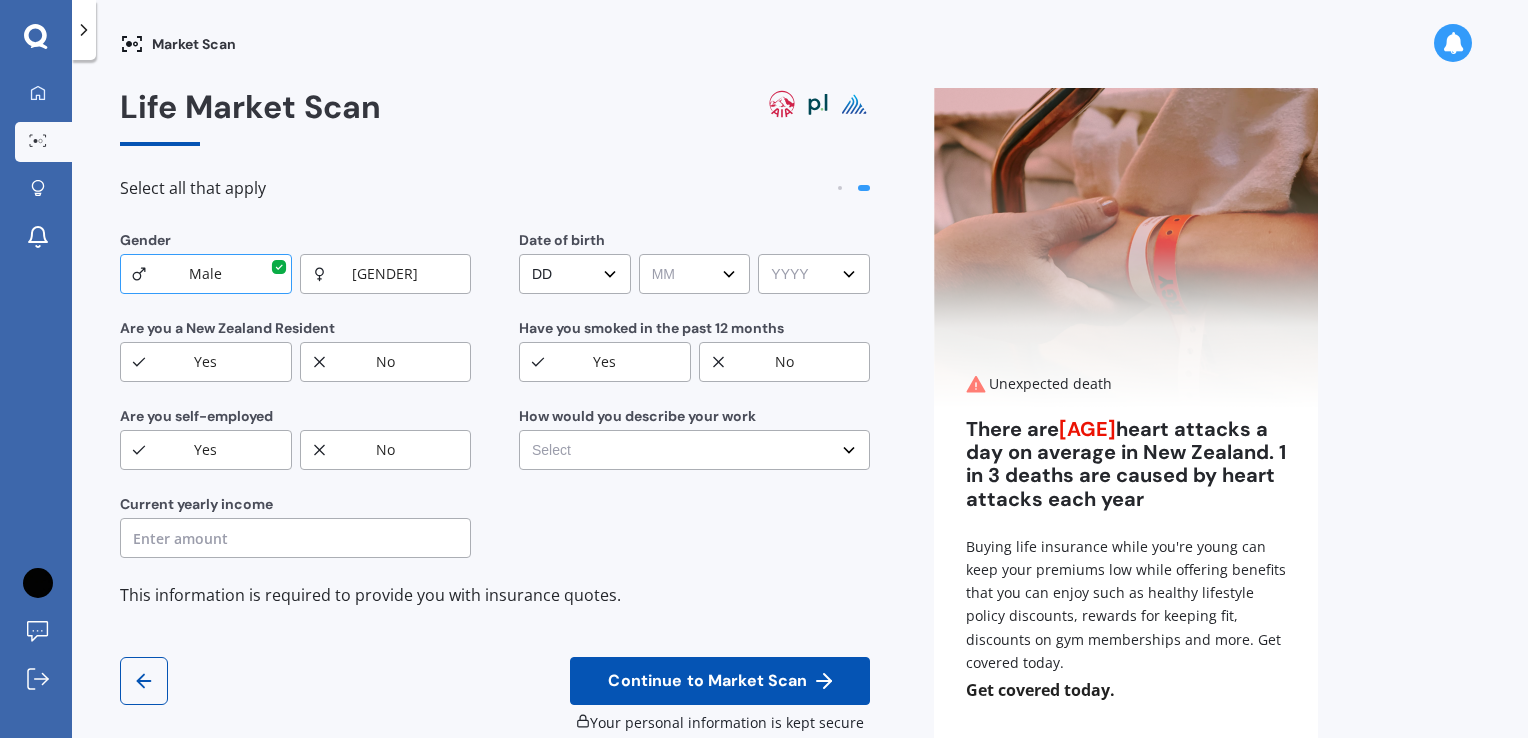 click on "MM MM 01 02 03 04 05 06 07 08 09 10 11 12" at bounding box center (695, 274) 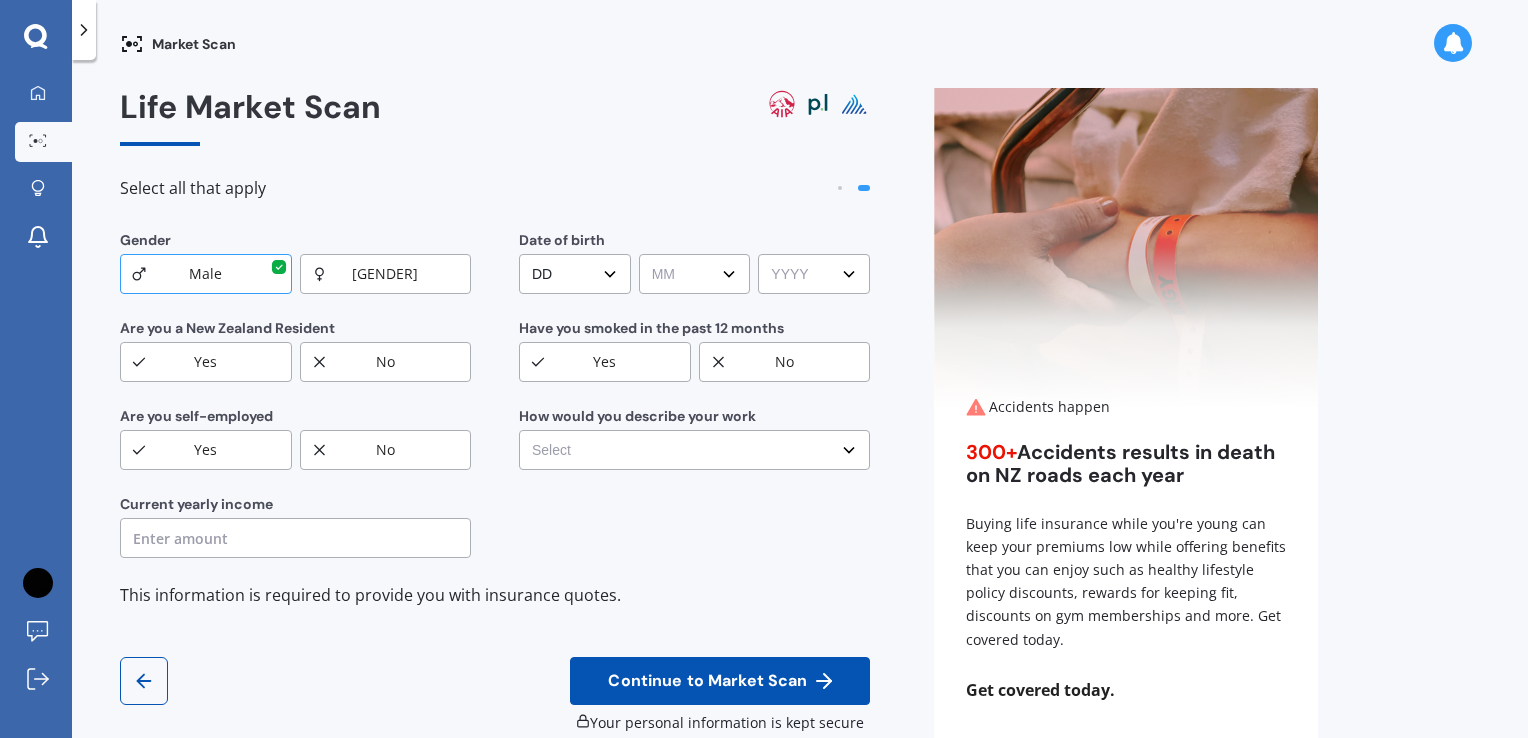 select on "[MONTH]" 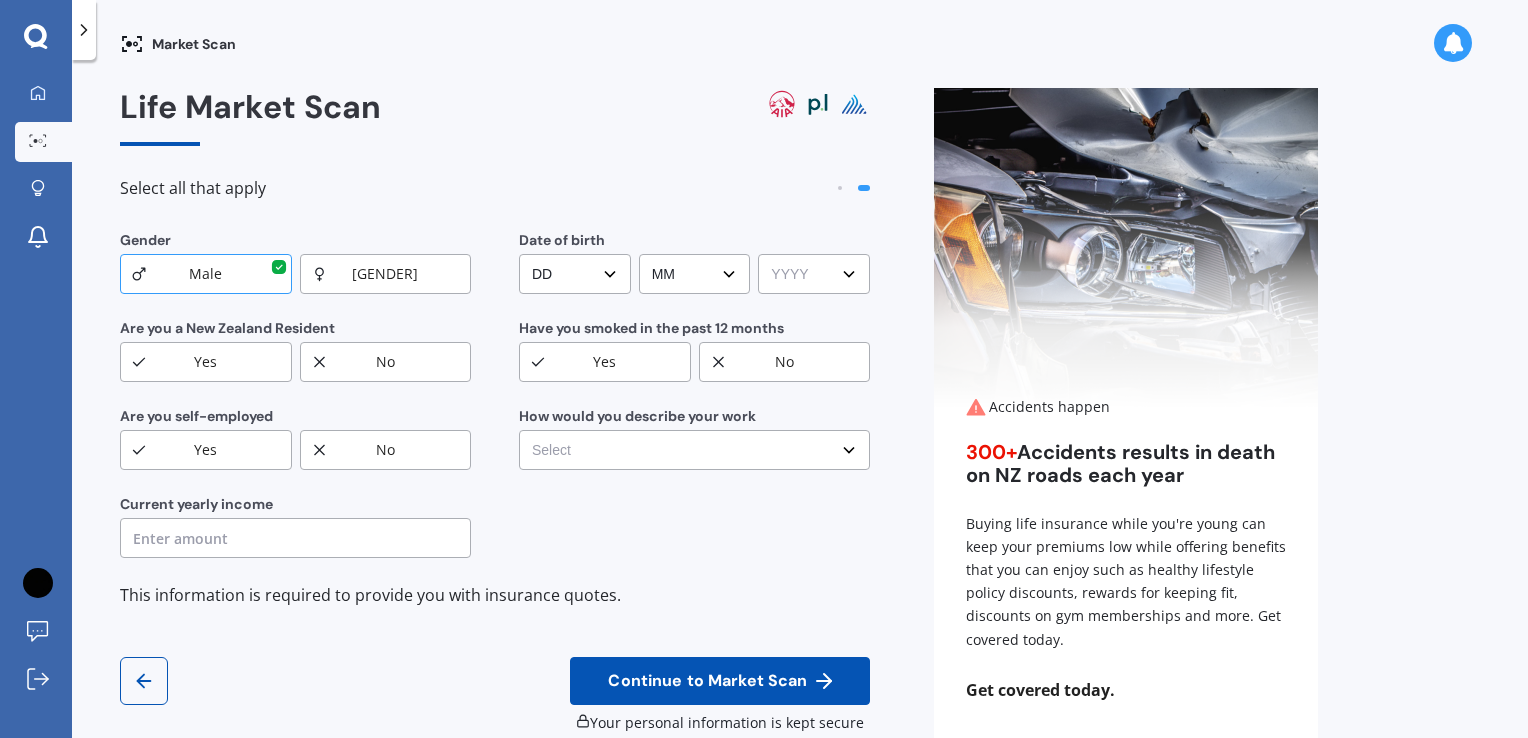 click on "YYYY YYYY 2009 2008 2007 2006 2005 2004 2003 2002 2001 2000 1999 1998 1997 1996 1995 1994 1993 1992 1991 1990 1989 1988 1987 1986 1985 1984 1983 1982 1981 1980 1979 1978 1977 1976 1975 1974 1973 1972 1971 1970 1969 1968 1967 1966 1965 1964 1963 1962 1961 1960 1959 1958 1957 1956 1955 1954 1953 1952 1951 1950 1949 1948 1947 1946 1945 1944 1943 1942 1941 1940 1939 1938 1937 1936 1935 1934 1933 1932 1931 1930 1929 1928 1927 1926 1925 1924 1923 1922 1921 1920 1919 1918 1917 1916 1915 1914 1913 1912 1911 1910" at bounding box center (695, 274) 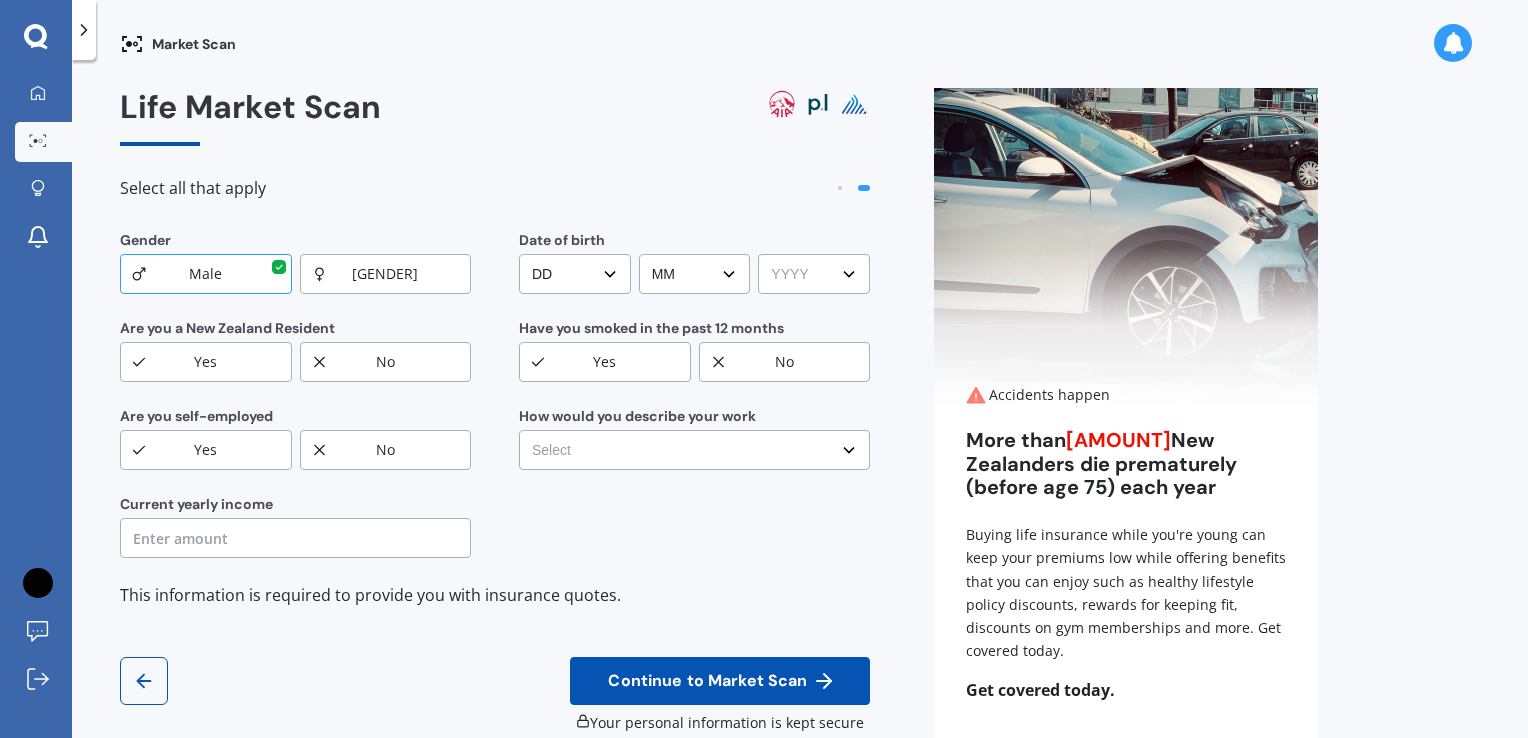 select on "[YEAR]" 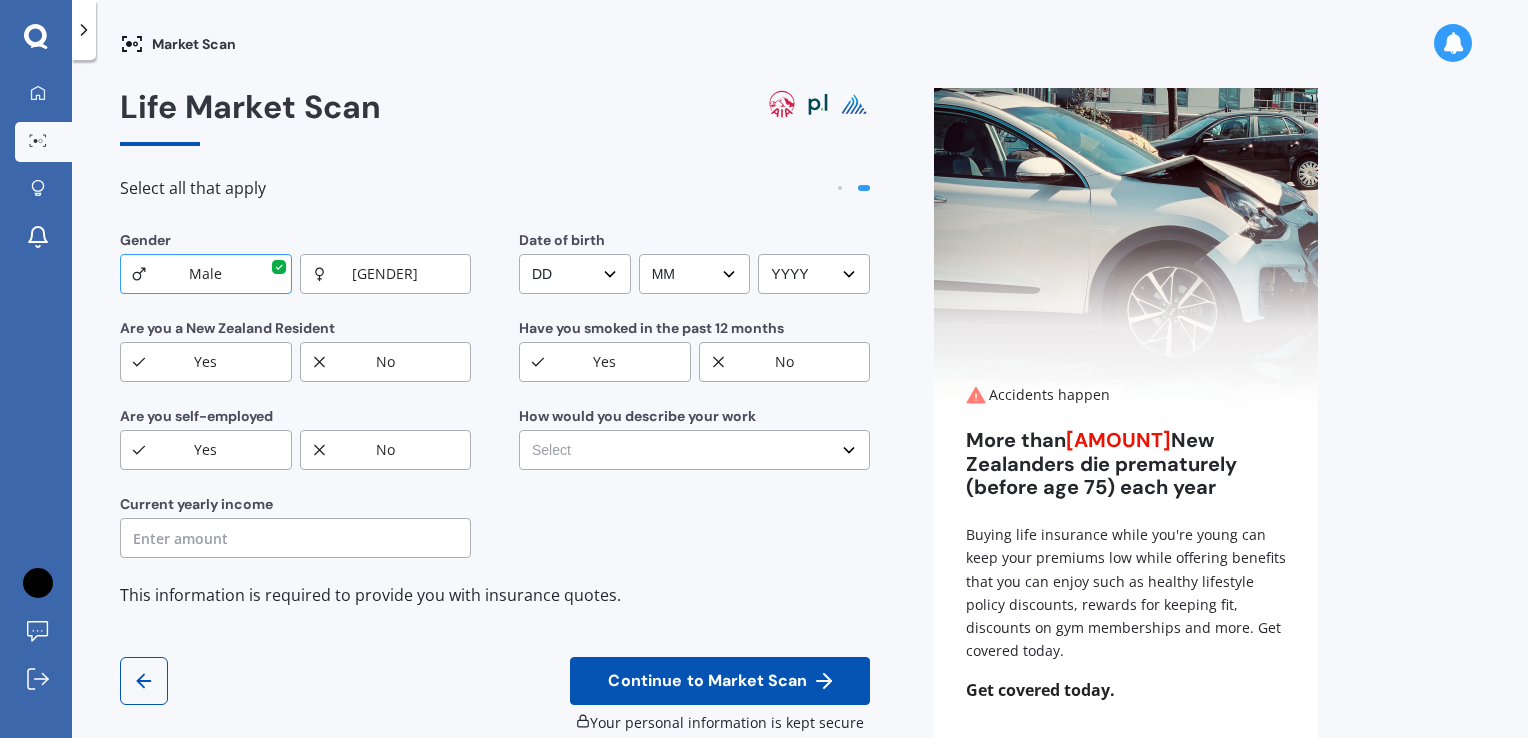 click on "Yes" at bounding box center [145, 240] 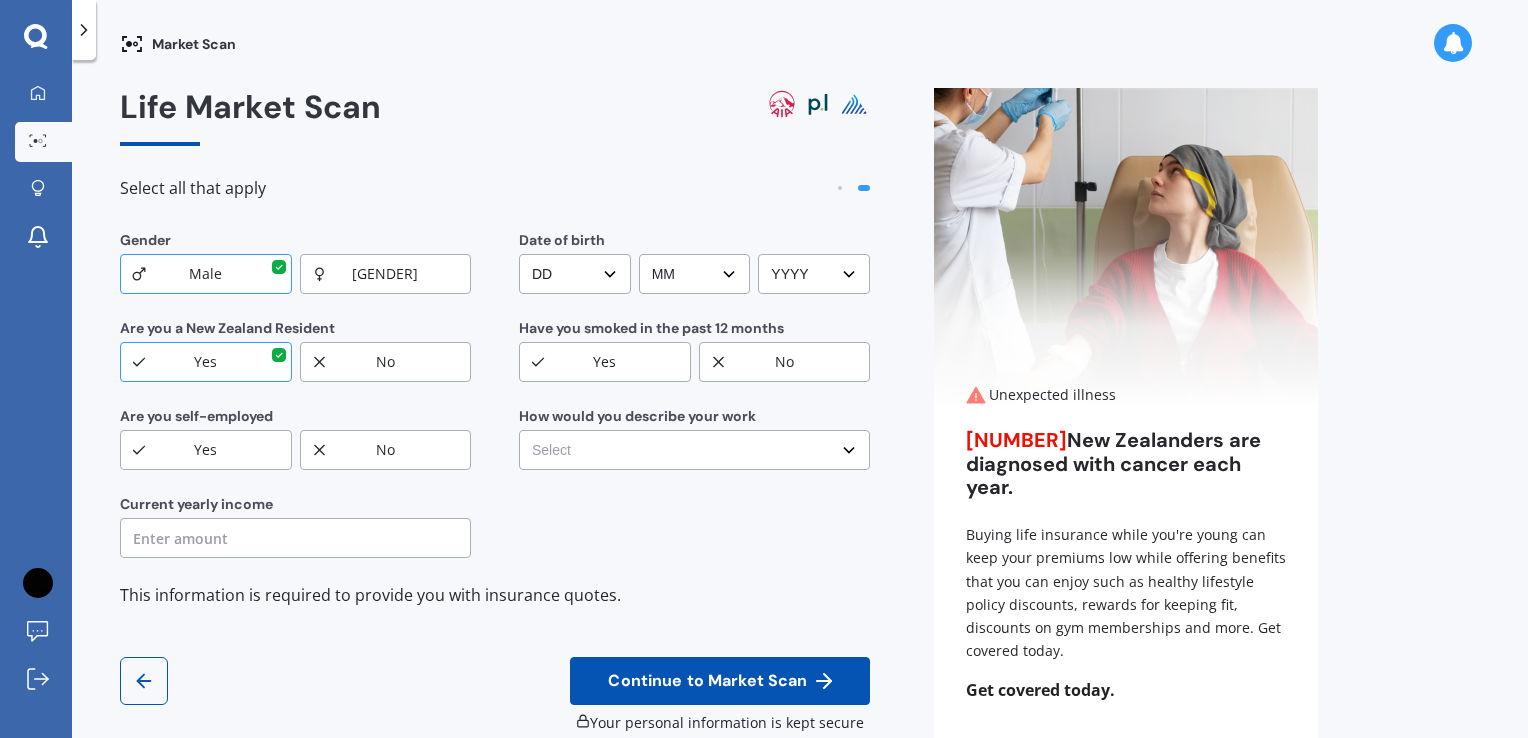 click on "No" at bounding box center [386, 274] 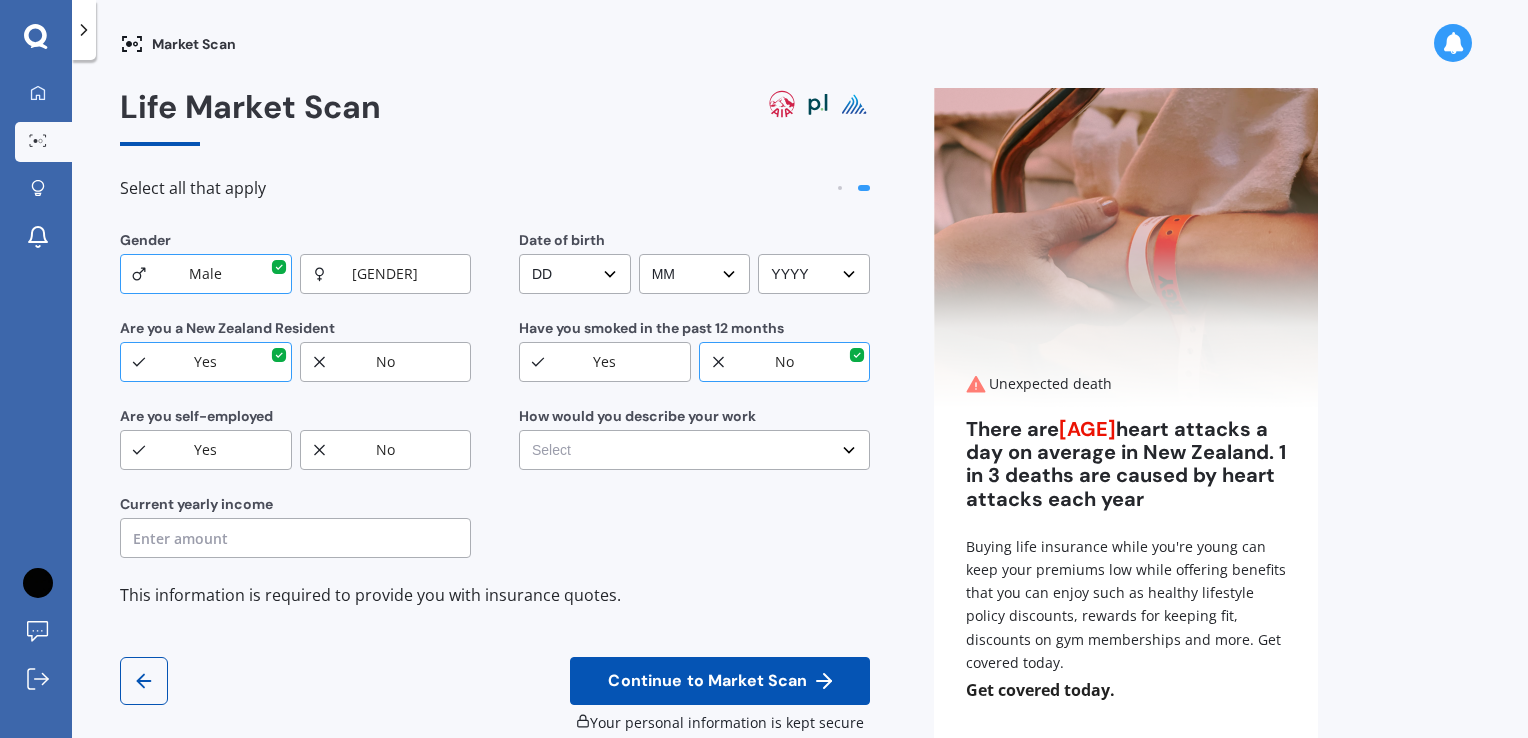 click on "No" at bounding box center [386, 274] 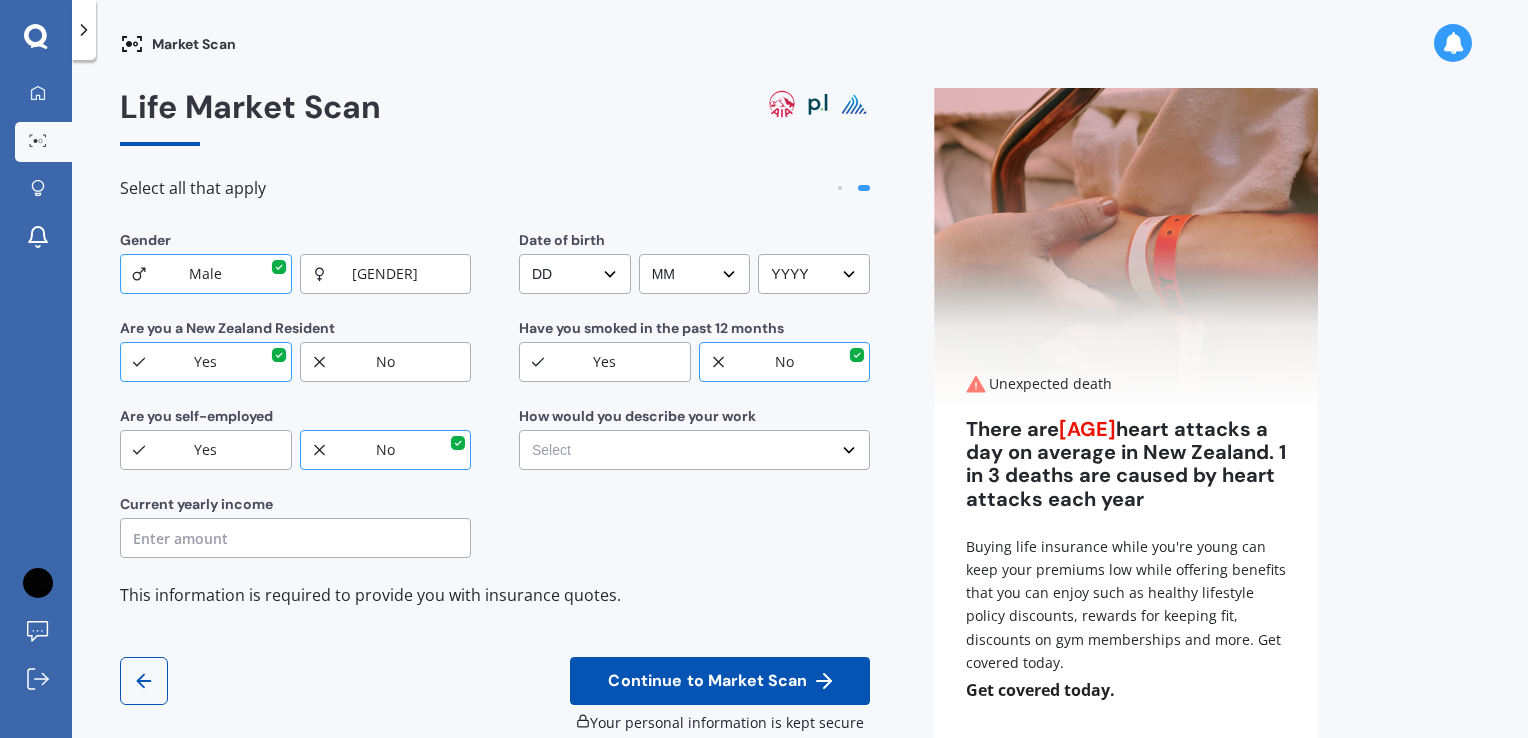 click on "Select No manual work e.g. lawyer, consultant, engineer Light manual work e.g. plumber, nurse, hairdresser Heavy or repetitive manual work e.g. painter, taxi/Uber, courier Working less than 20 hours a week or unemployed" at bounding box center (575, 274) 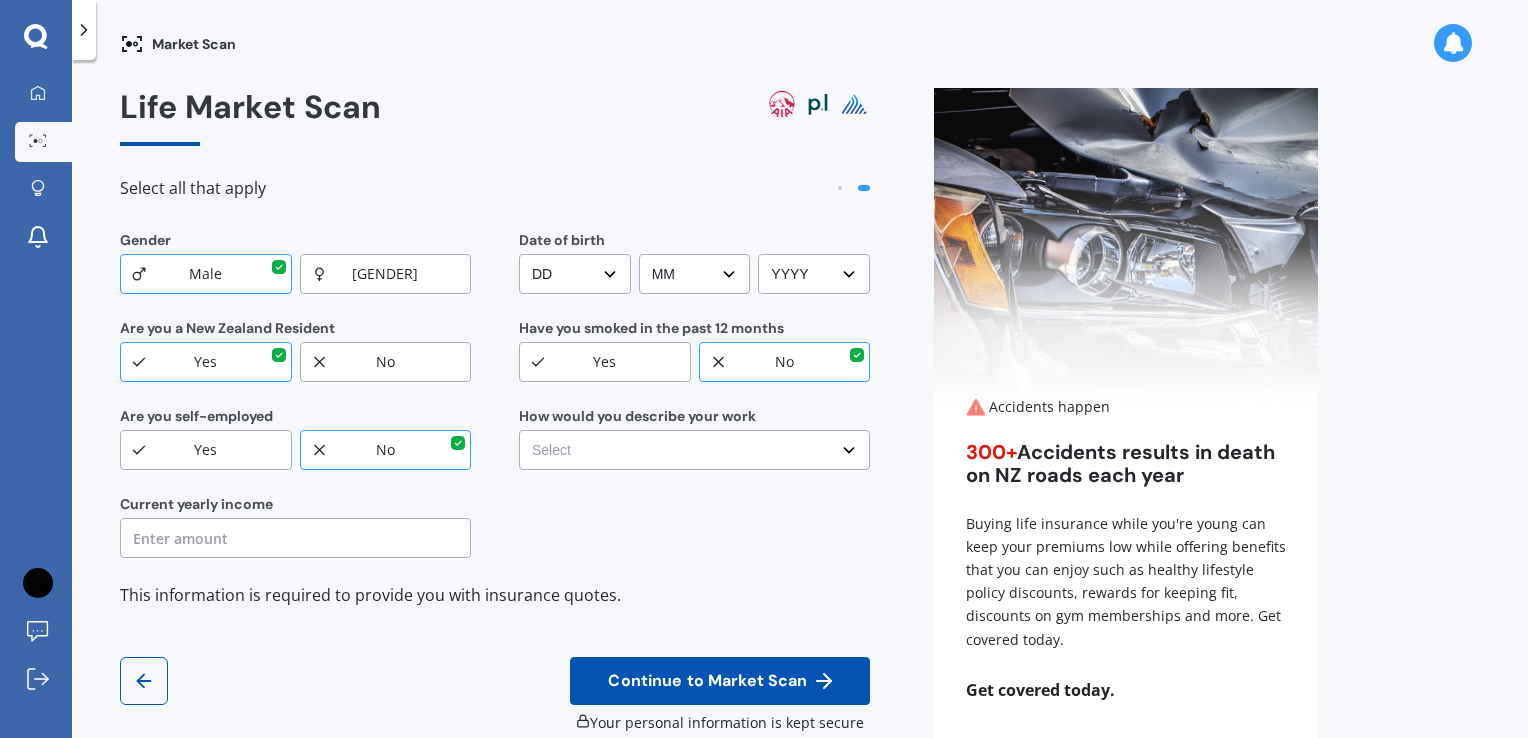 select on "No manual work e.g. lawyer, consultant, engineer" 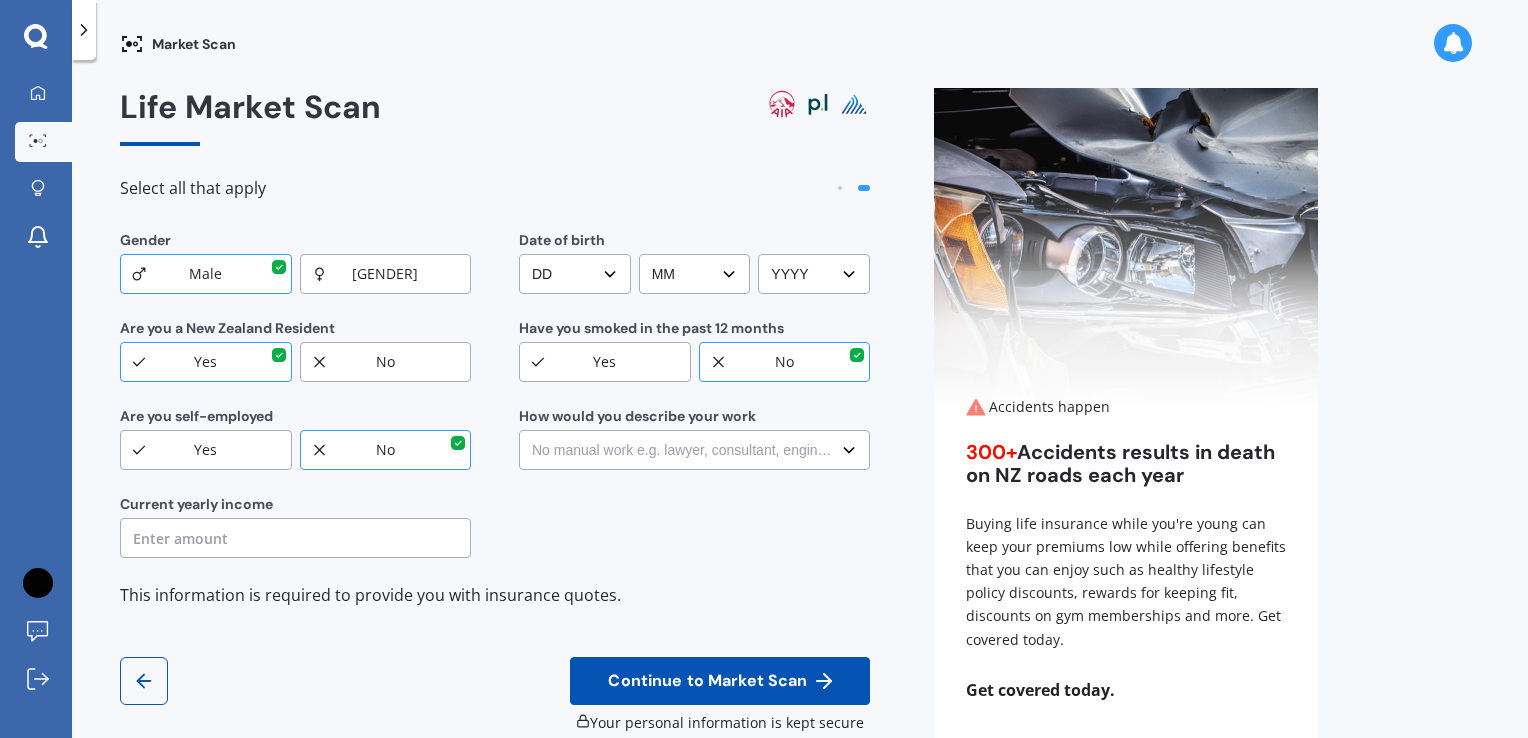 click on "Select No manual work e.g. lawyer, consultant, engineer Light manual work e.g. plumber, nurse, hairdresser Heavy or repetitive manual work e.g. painter, taxi/Uber, courier Working less than 20 hours a week or unemployed" at bounding box center (575, 274) 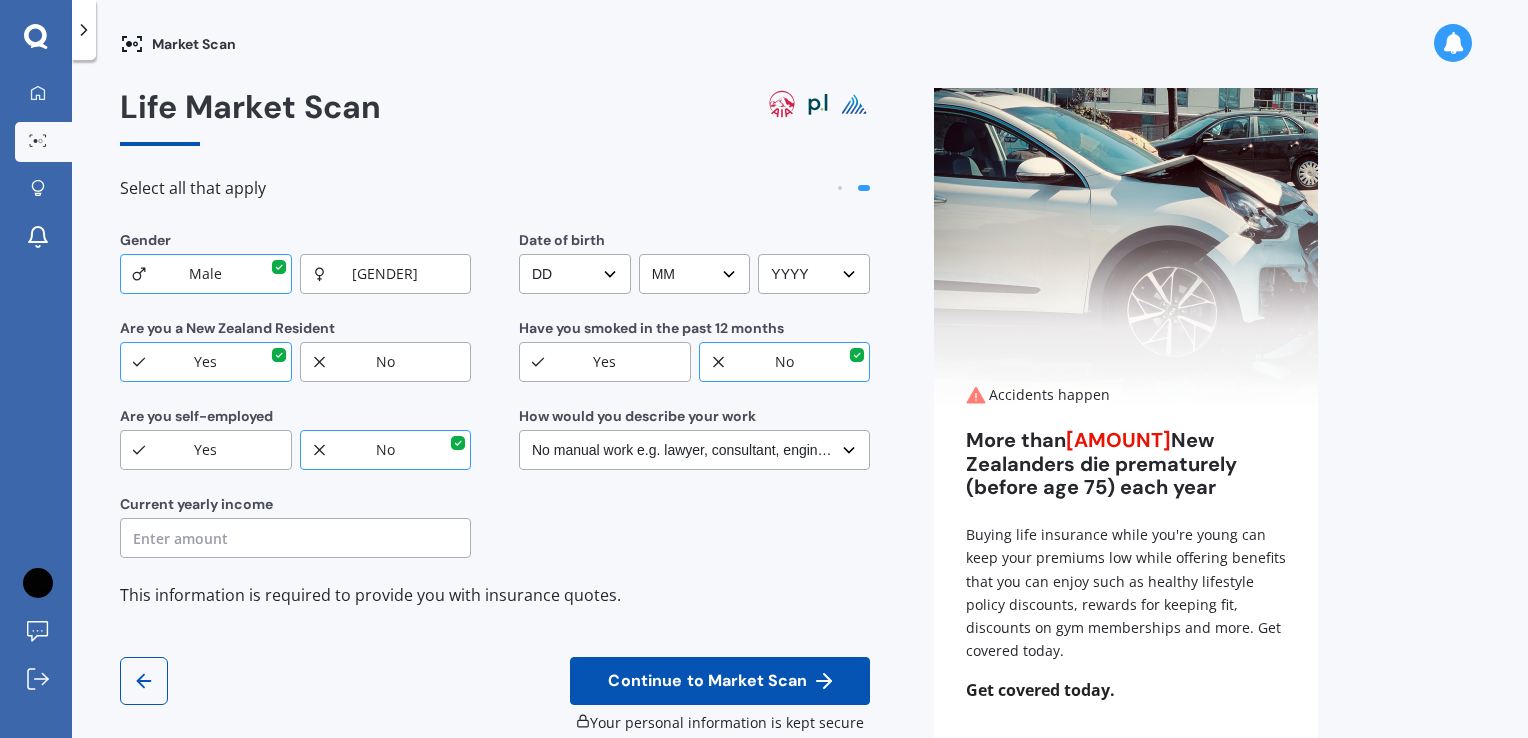 click at bounding box center [295, 538] 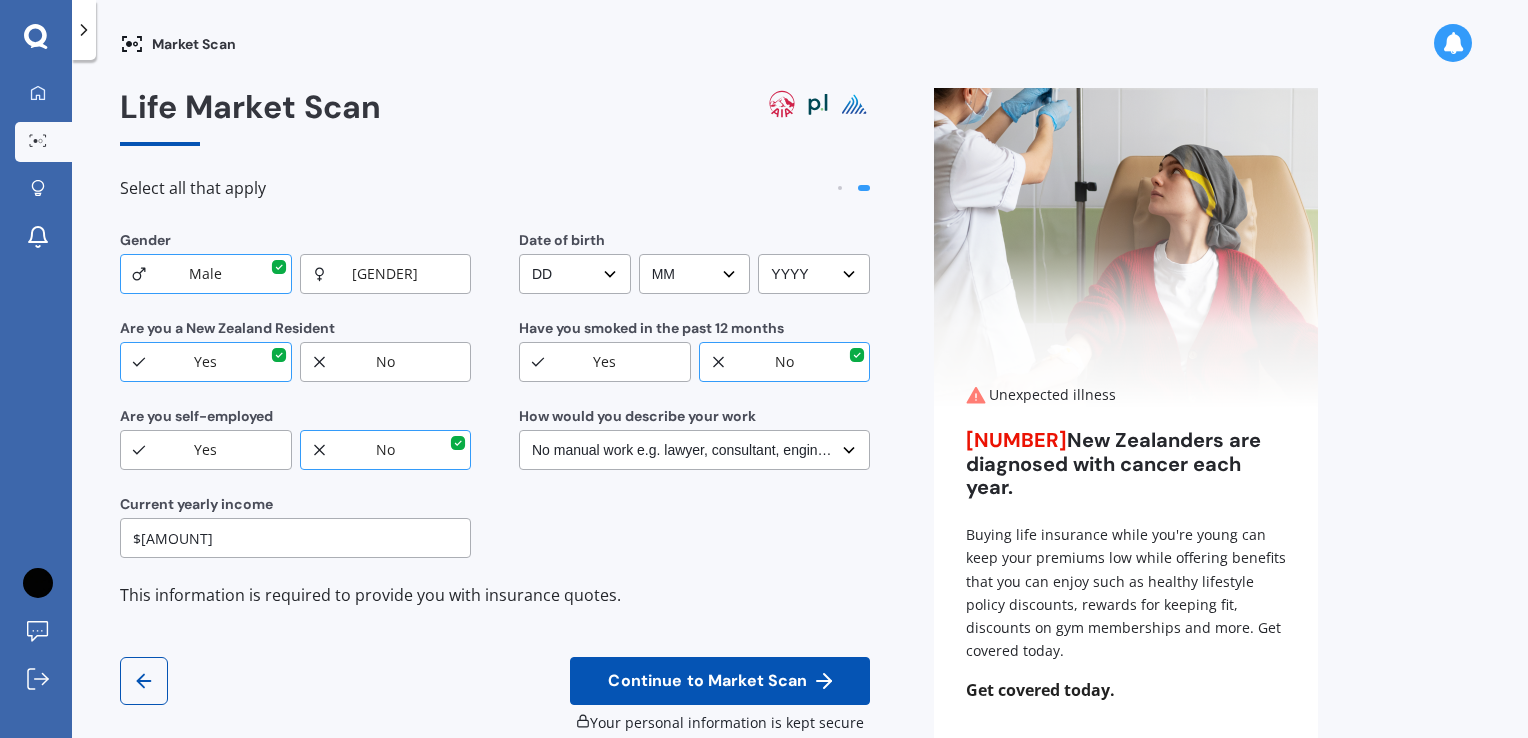 type on "$[AMOUNT]" 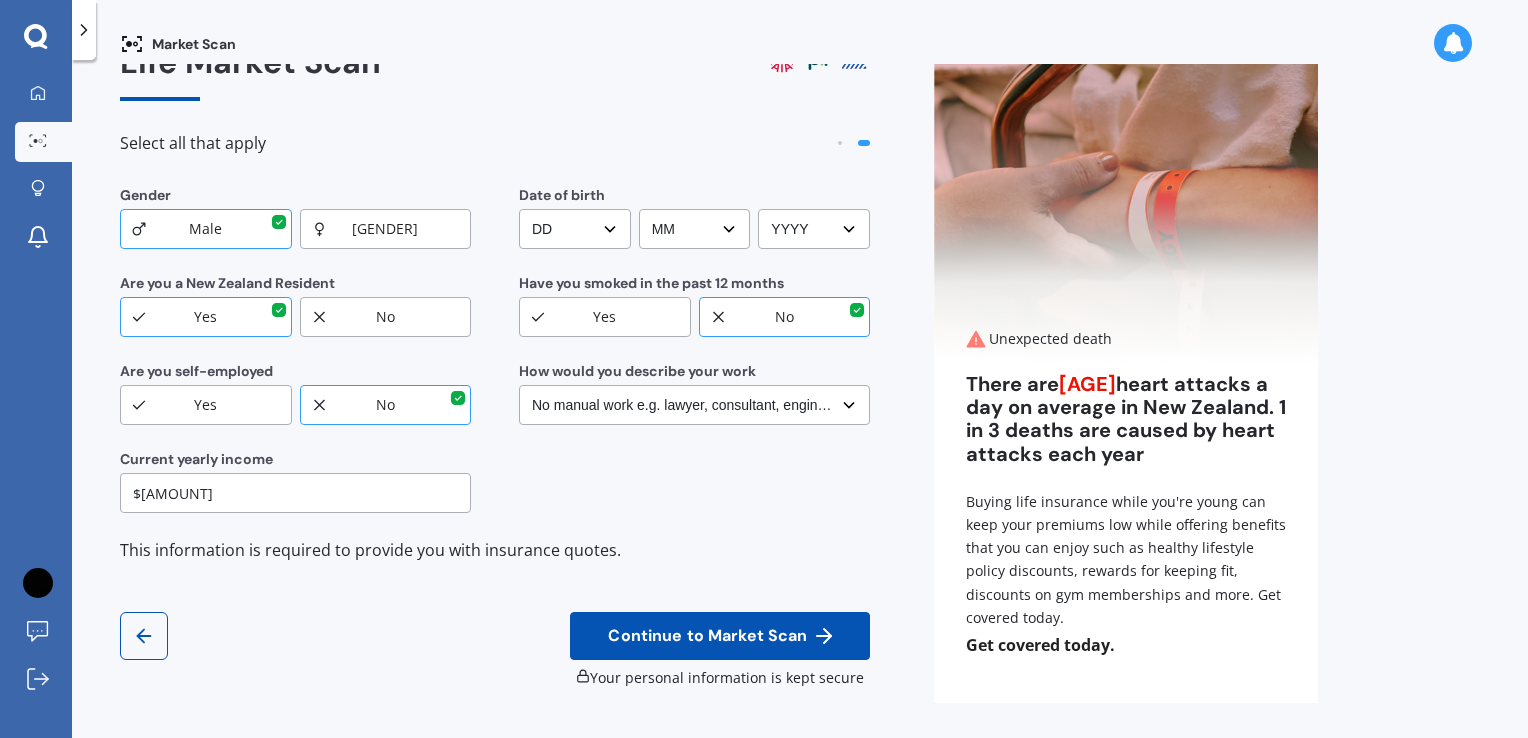 scroll, scrollTop: 44, scrollLeft: 0, axis: vertical 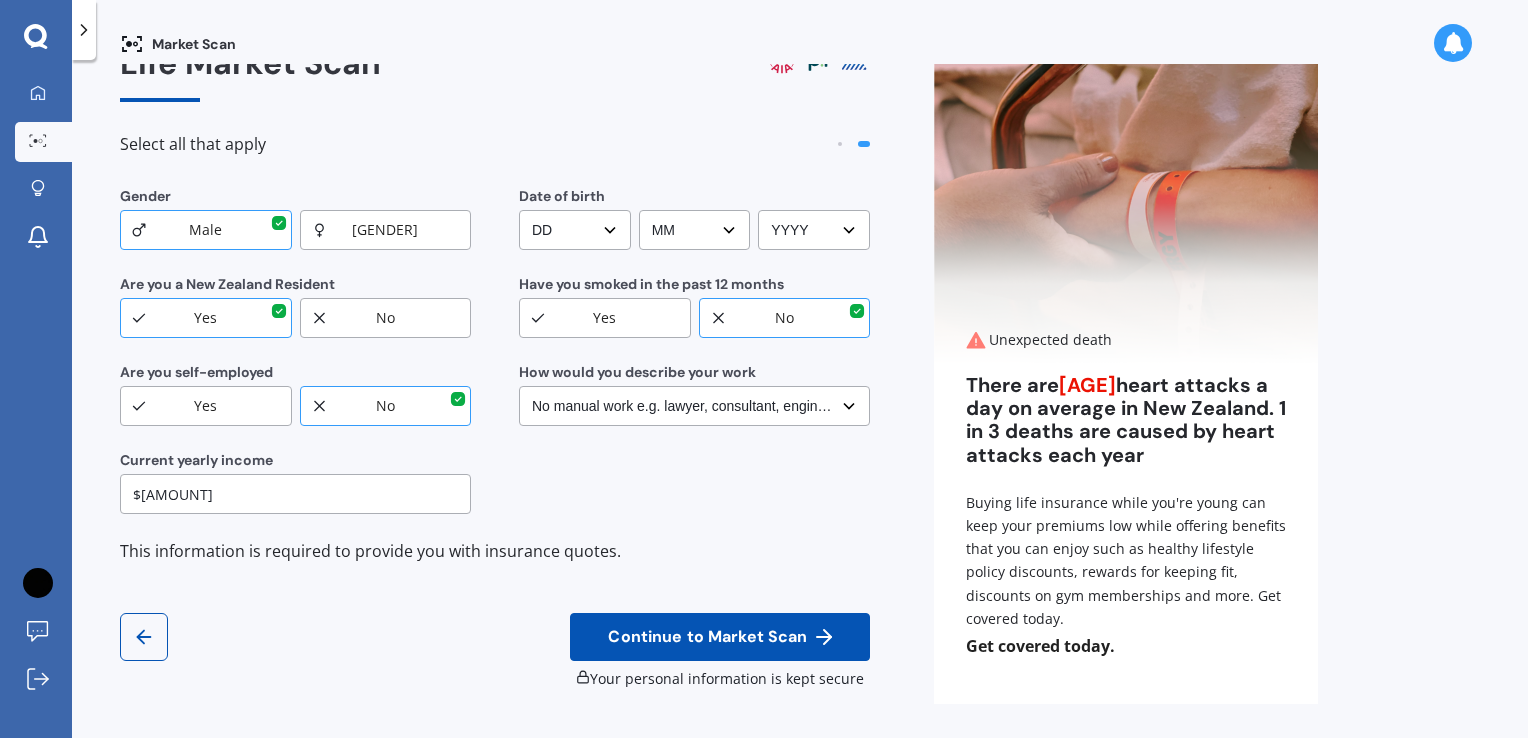 click on "Continue to Market Scan" at bounding box center [720, 637] 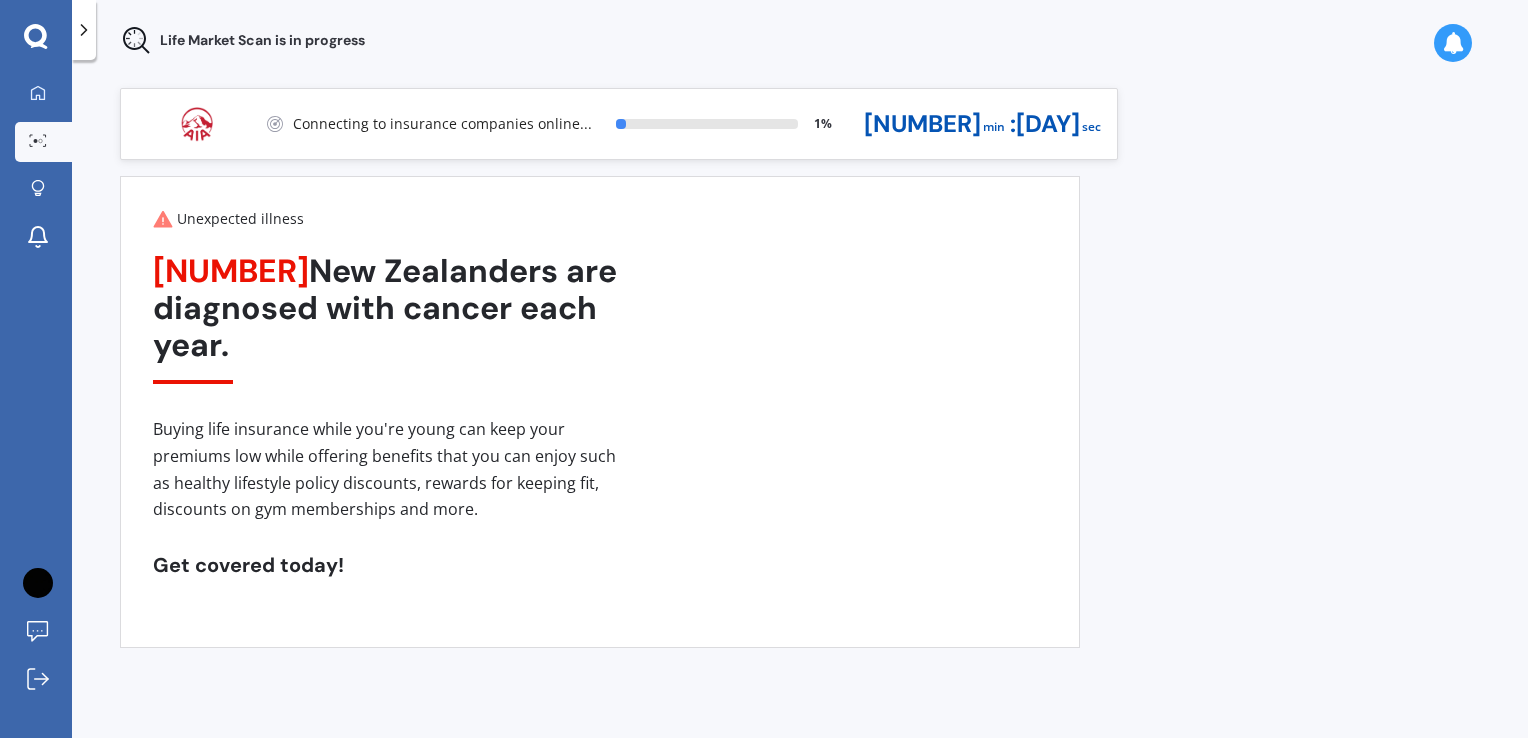 scroll, scrollTop: 0, scrollLeft: 0, axis: both 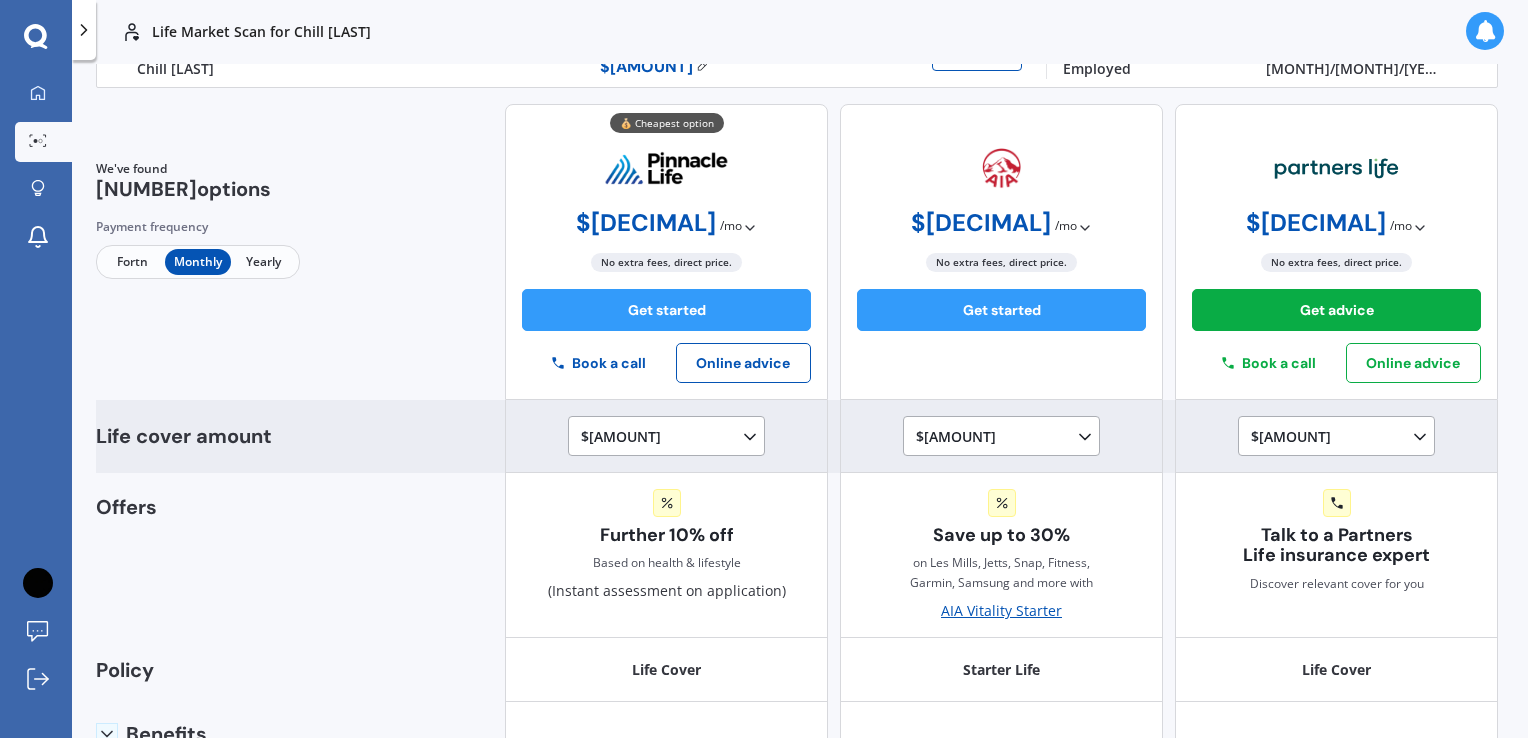 click on "$[AMOUNT] $[AMOUNT] $[AMOUNT] $[AMOUNT] $[AMOUNT] $[AMOUNT] $[AMOUNT] $[AMOUNT] $[AMOUNT] $[AMOUNT] $[AMOUNT] $[AMOUNT] $[AMOUNT]" at bounding box center (670, 437) 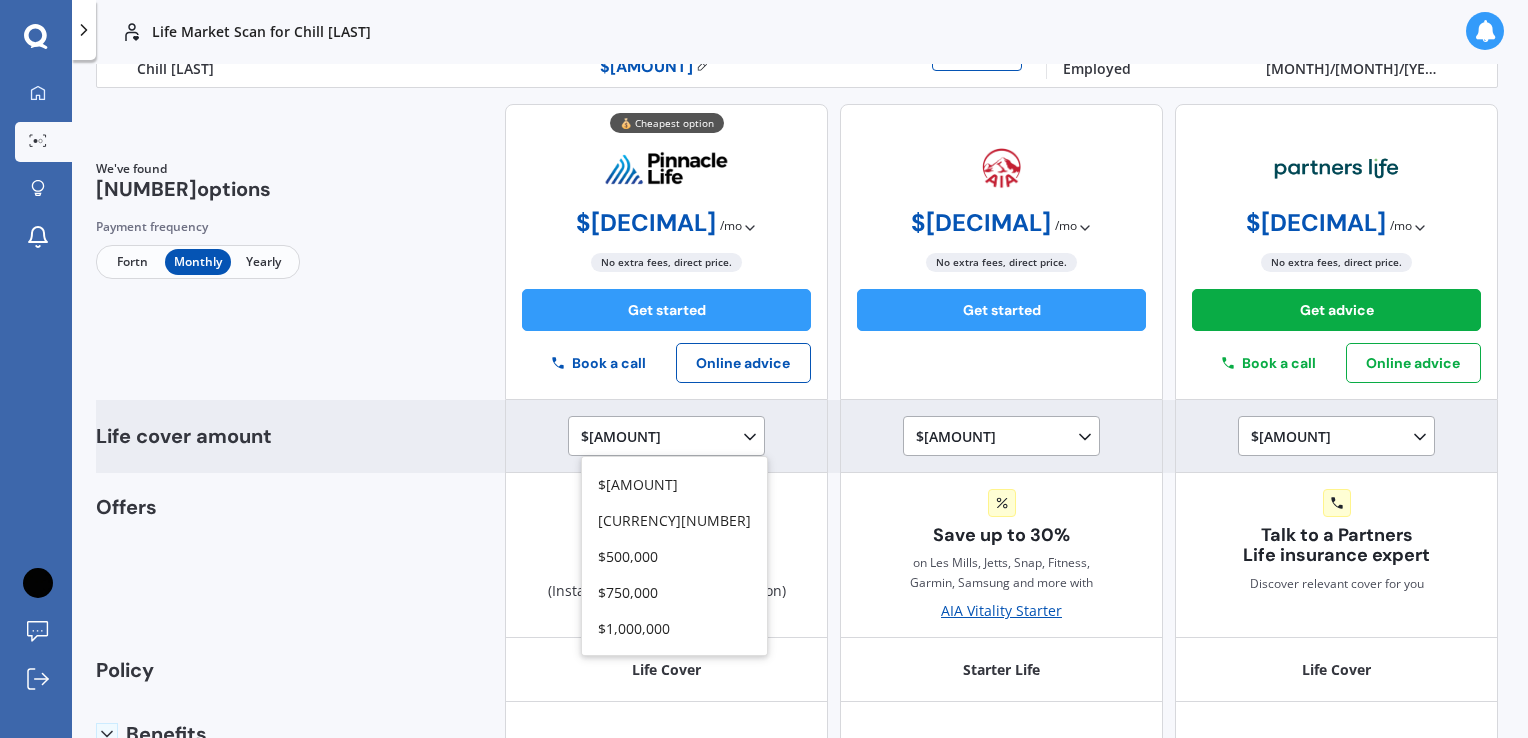 scroll, scrollTop: 171, scrollLeft: 0, axis: vertical 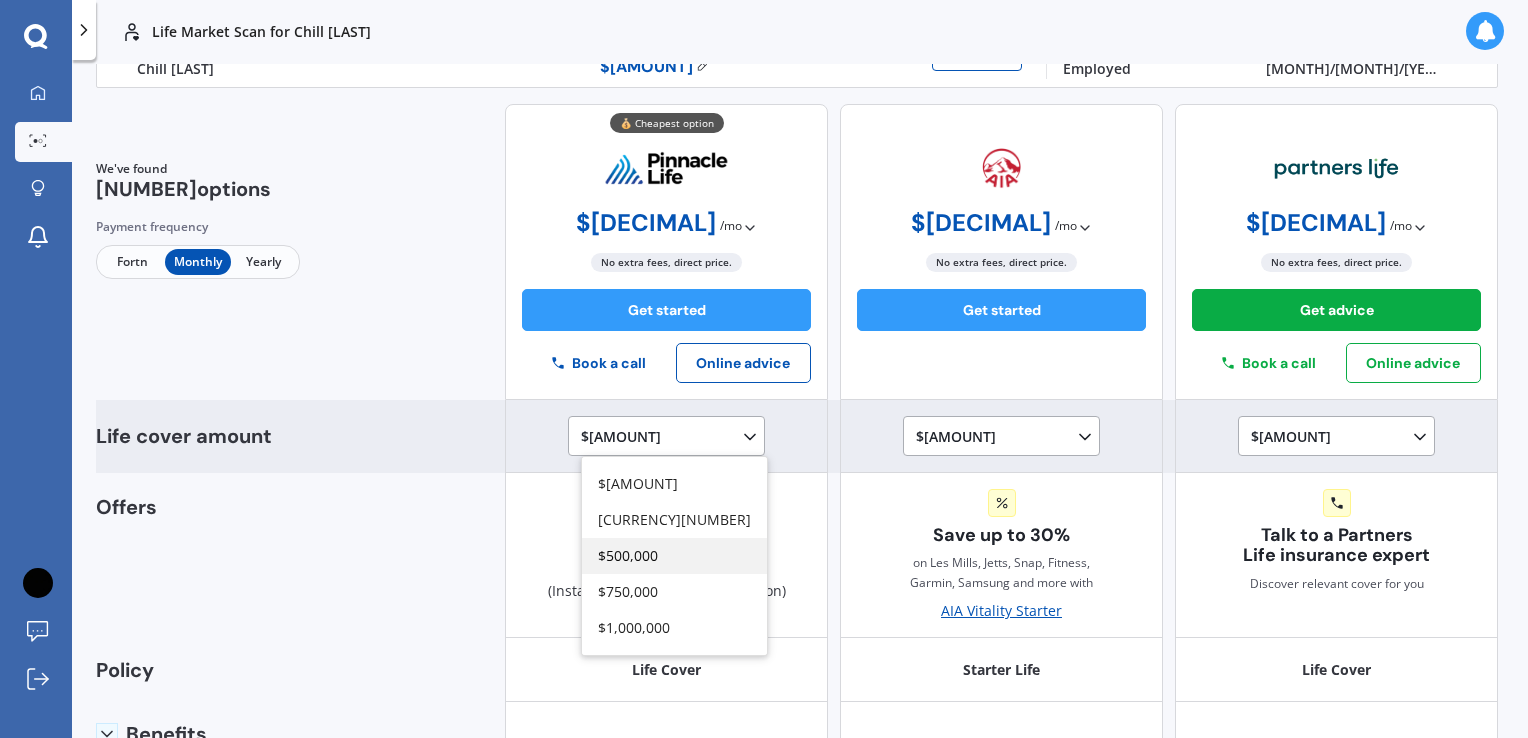 click on "$500,000" at bounding box center [638, 303] 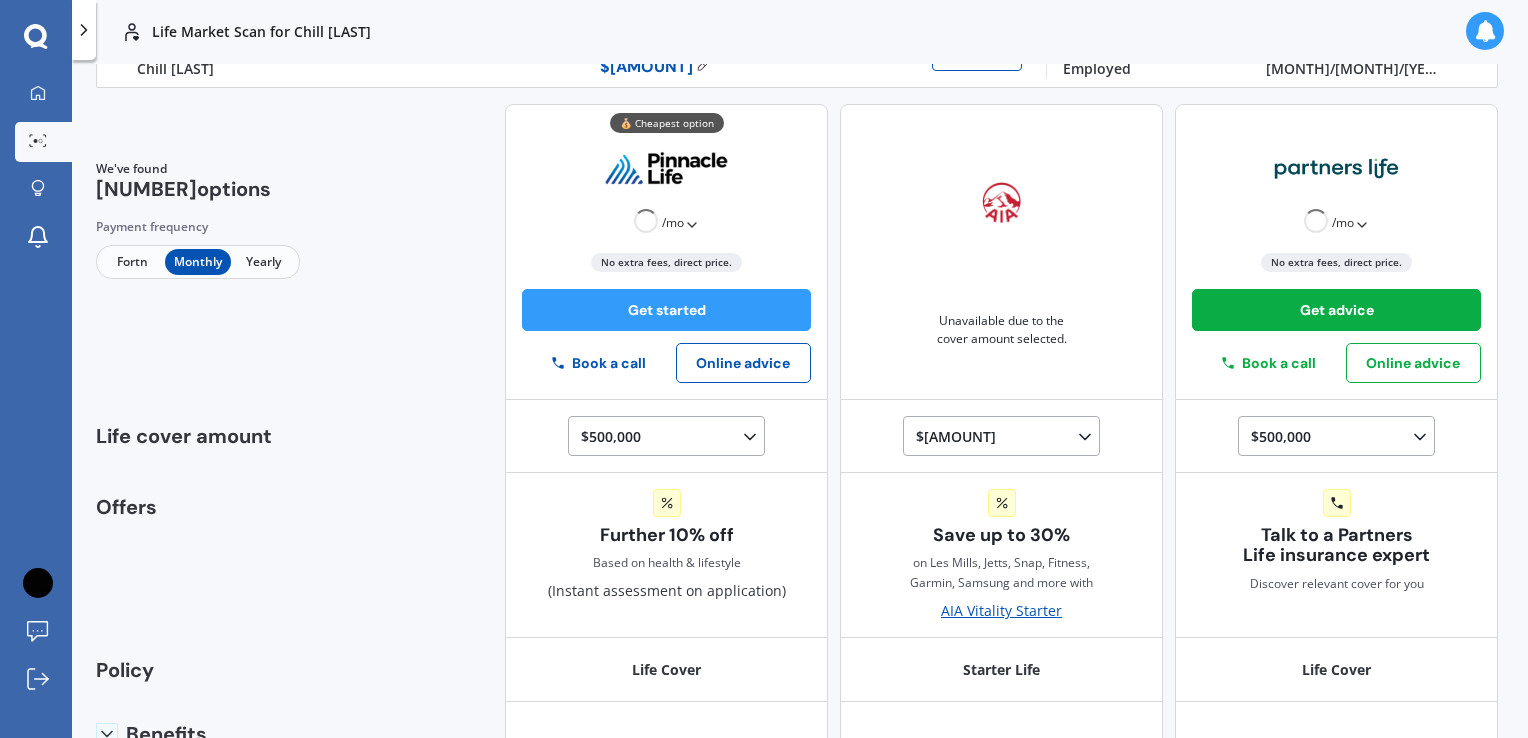 click on "We've found 3  options Payment frequency Fortn Monthly Yearly 💰 Cheapest option /  mo Only  monthly  payments available $ 58.93 /  mo No extra fees, direct price. Get started Book a call Online advice Unavailable due to the cover amount selected. /  mo Only  monthly  payments available $ 879.26 /  yr $ 73.28 /  mo $ 33.82 /  fortn No extra fees, direct price. Get advice Book a call Online advice" at bounding box center (797, 252) 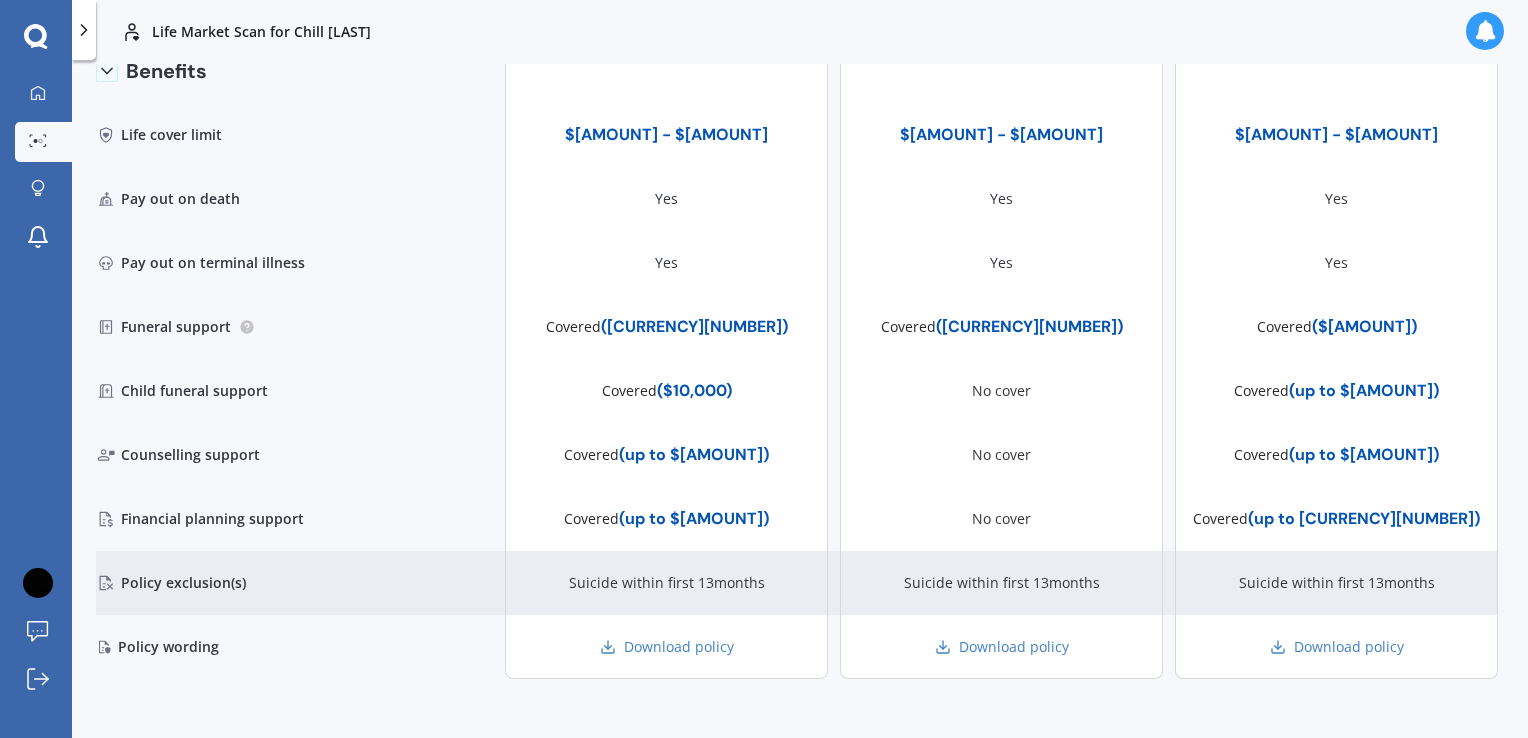 scroll, scrollTop: 710, scrollLeft: 0, axis: vertical 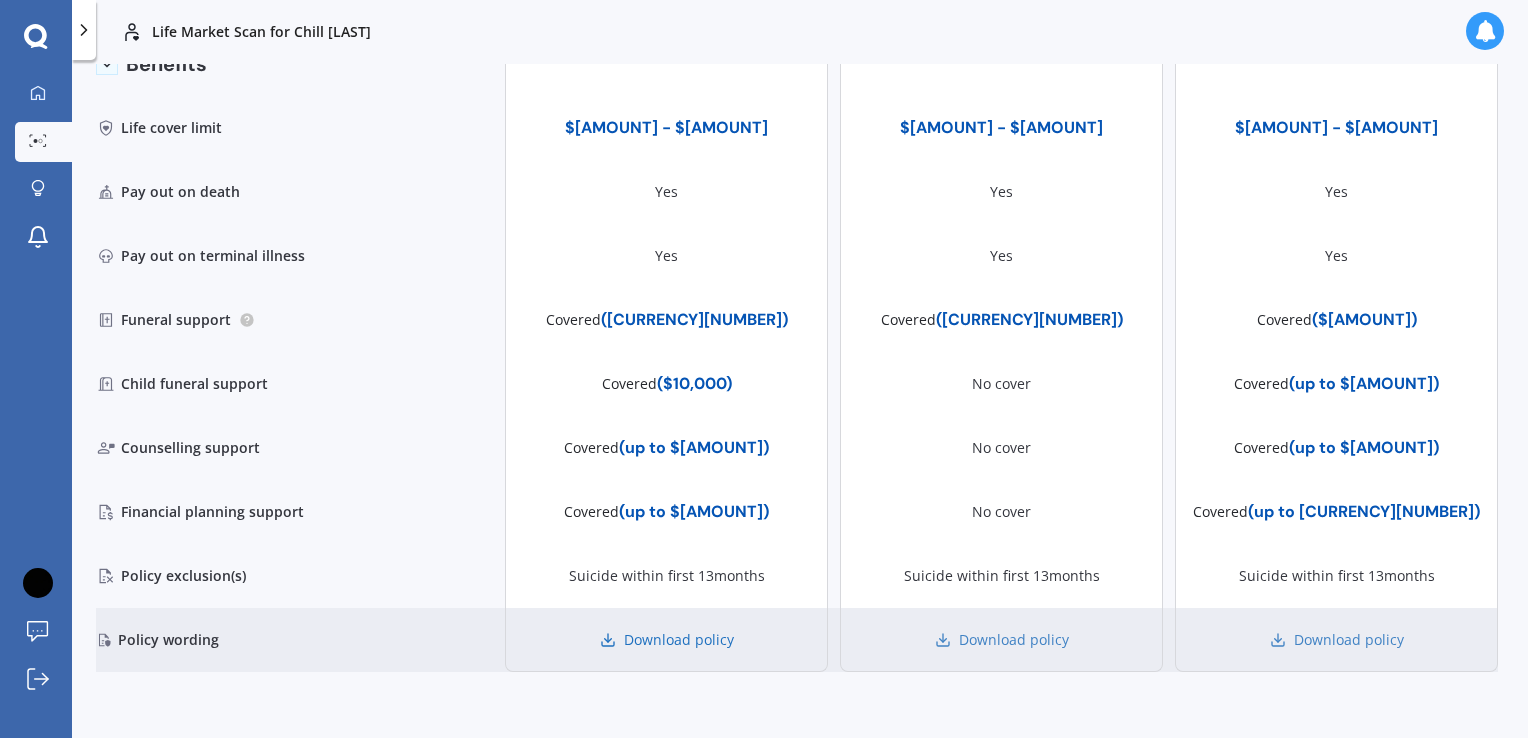 click on "Download policy" at bounding box center [667, 640] 